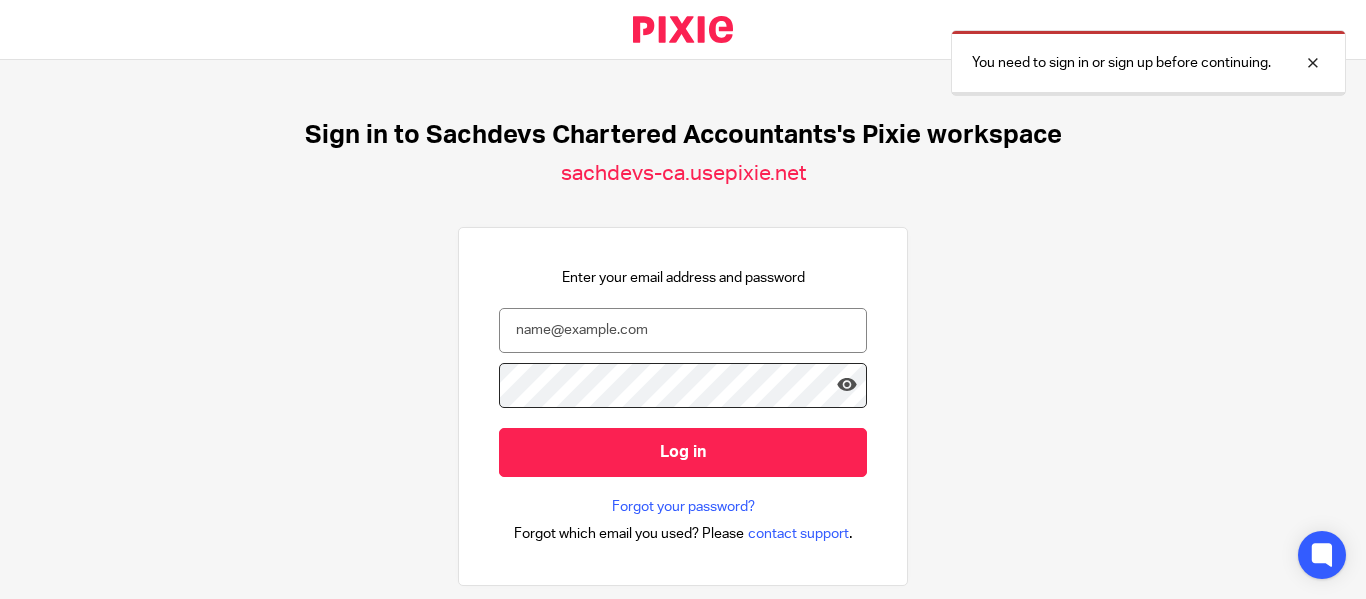 scroll, scrollTop: 0, scrollLeft: 0, axis: both 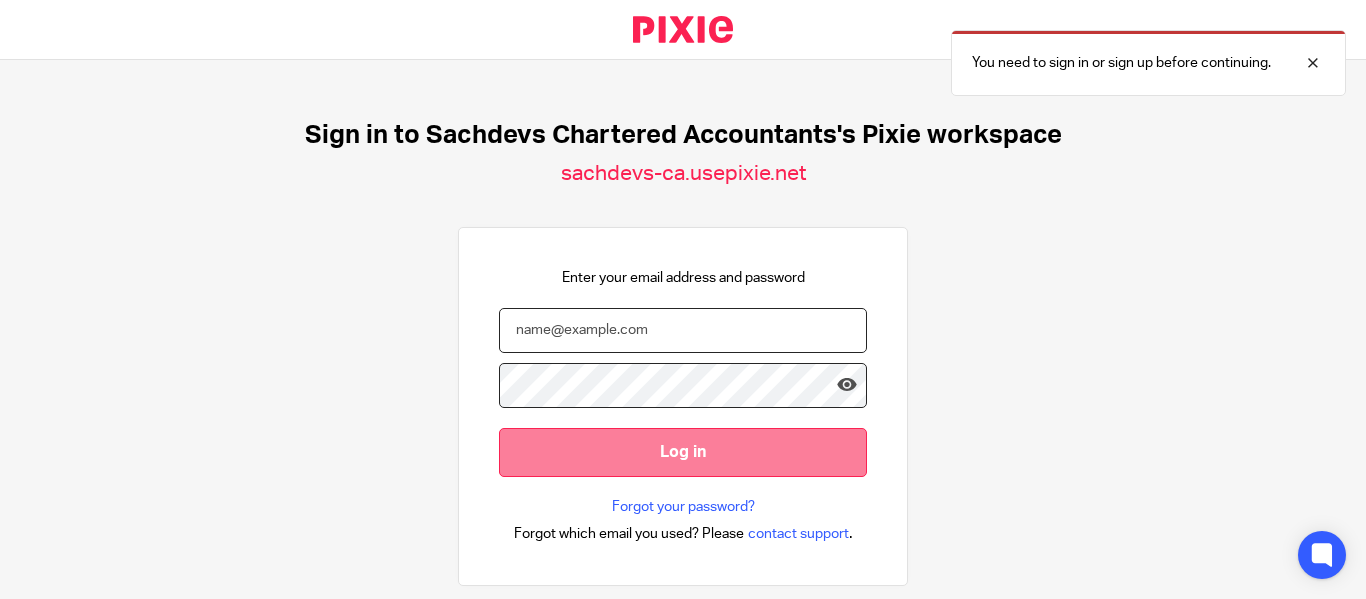 type on "[USERNAME]@[DOMAIN].com" 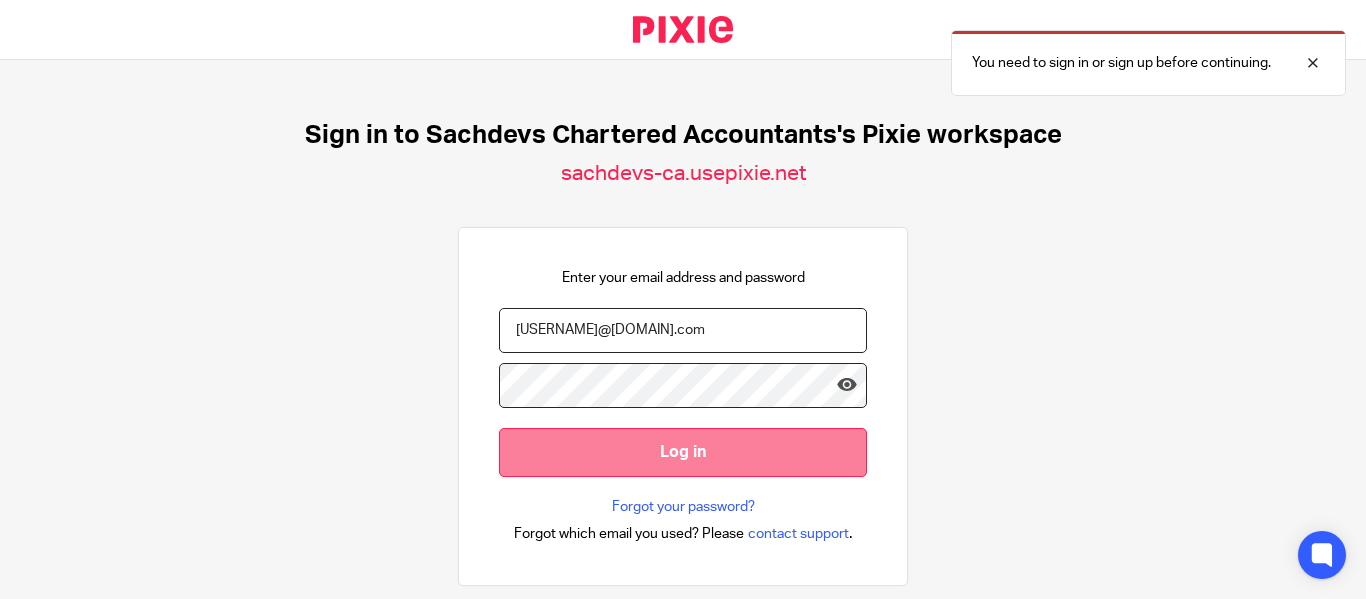 click on "Log in" at bounding box center (683, 452) 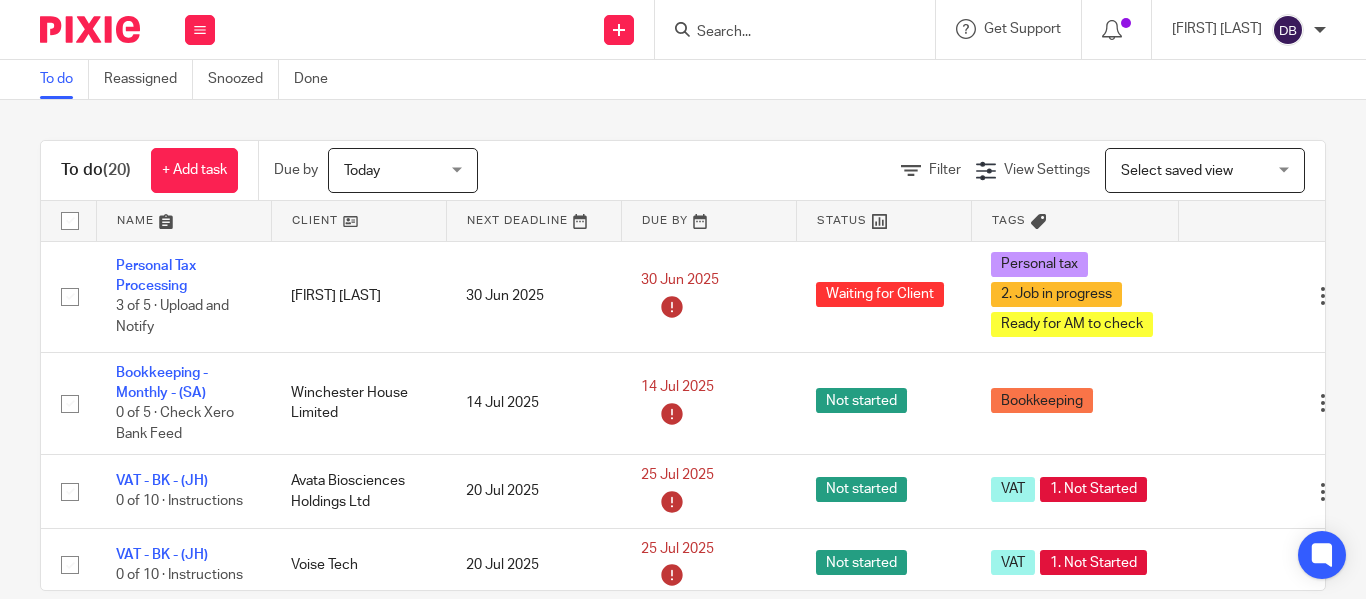 scroll, scrollTop: 0, scrollLeft: 0, axis: both 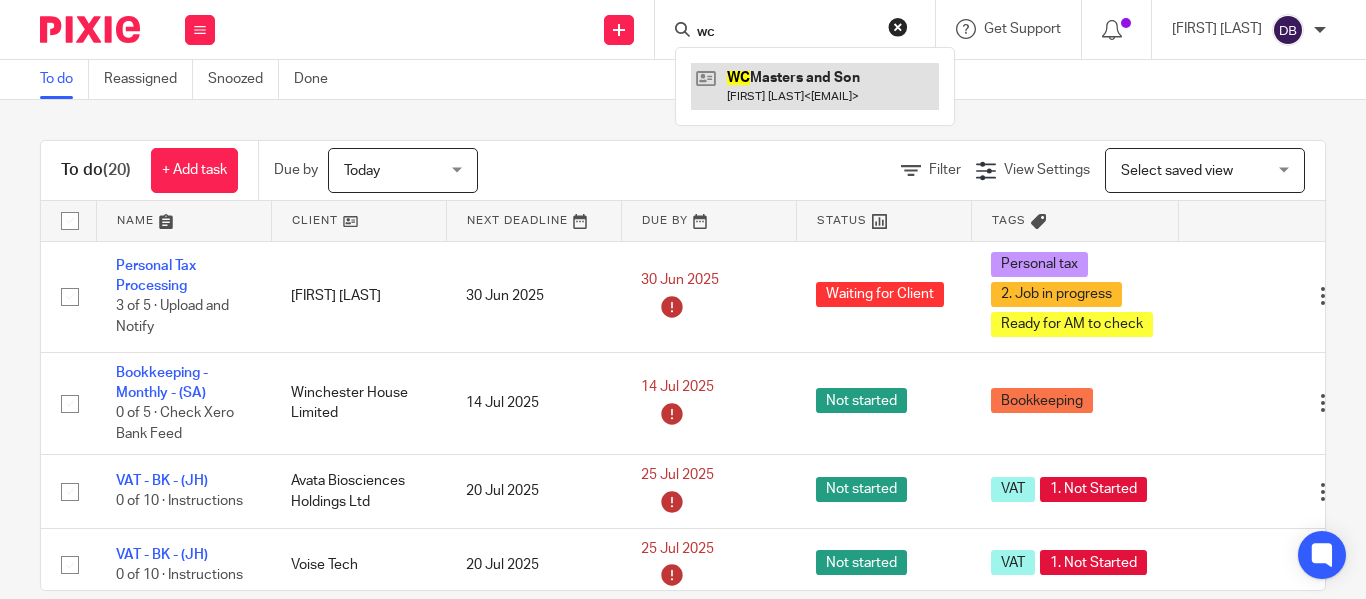 type on "wc" 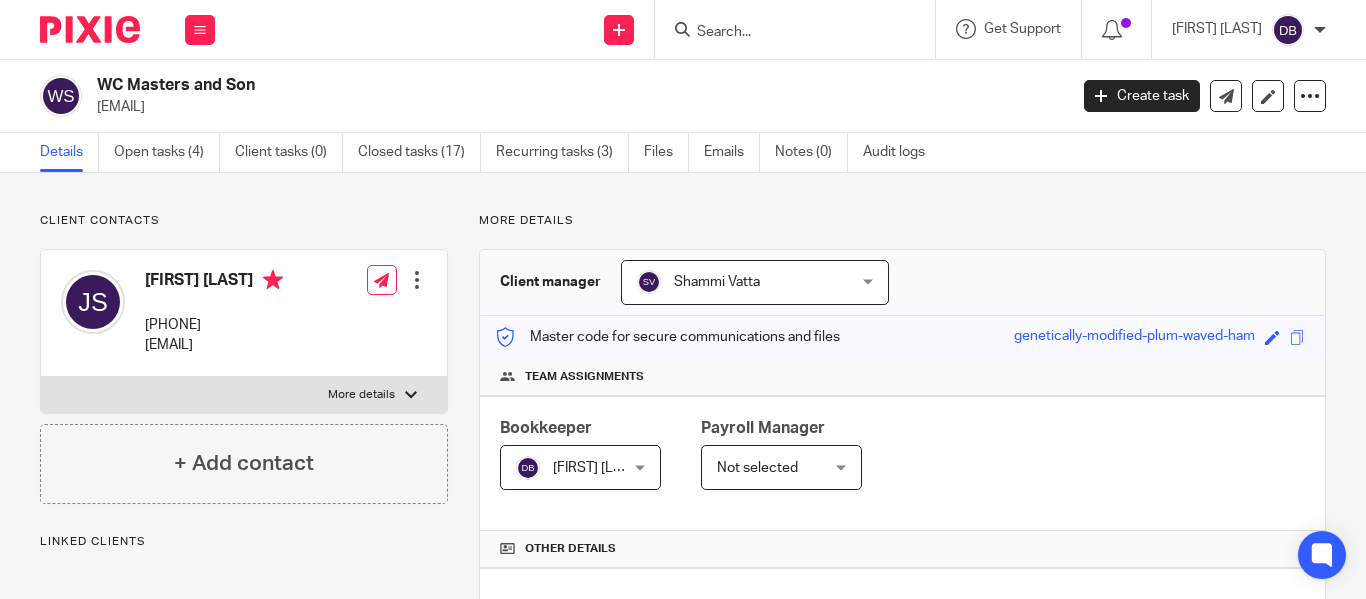 scroll, scrollTop: 0, scrollLeft: 0, axis: both 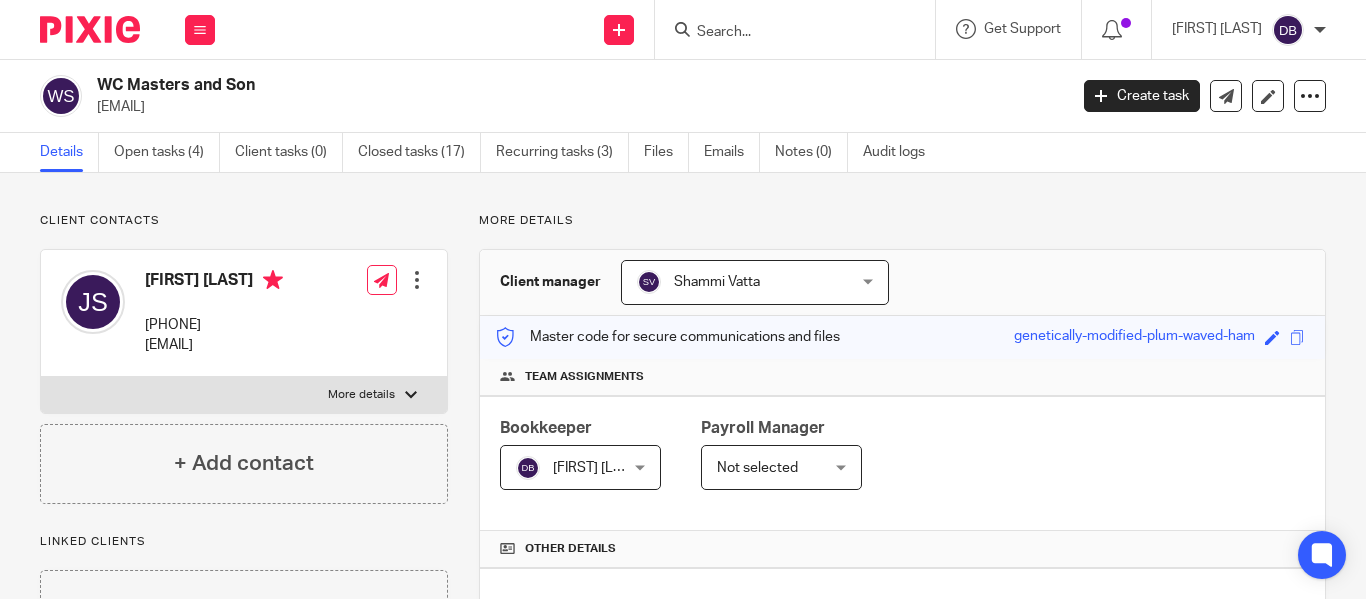 click on "More details" at bounding box center [361, 395] 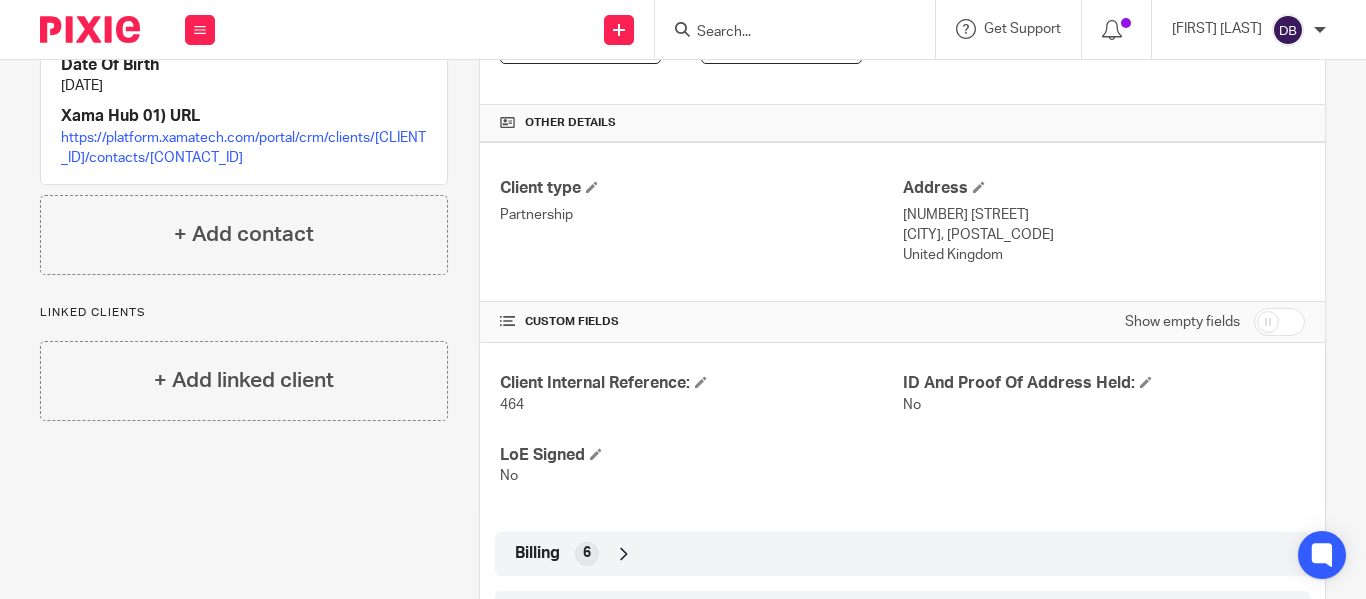 scroll, scrollTop: 0, scrollLeft: 0, axis: both 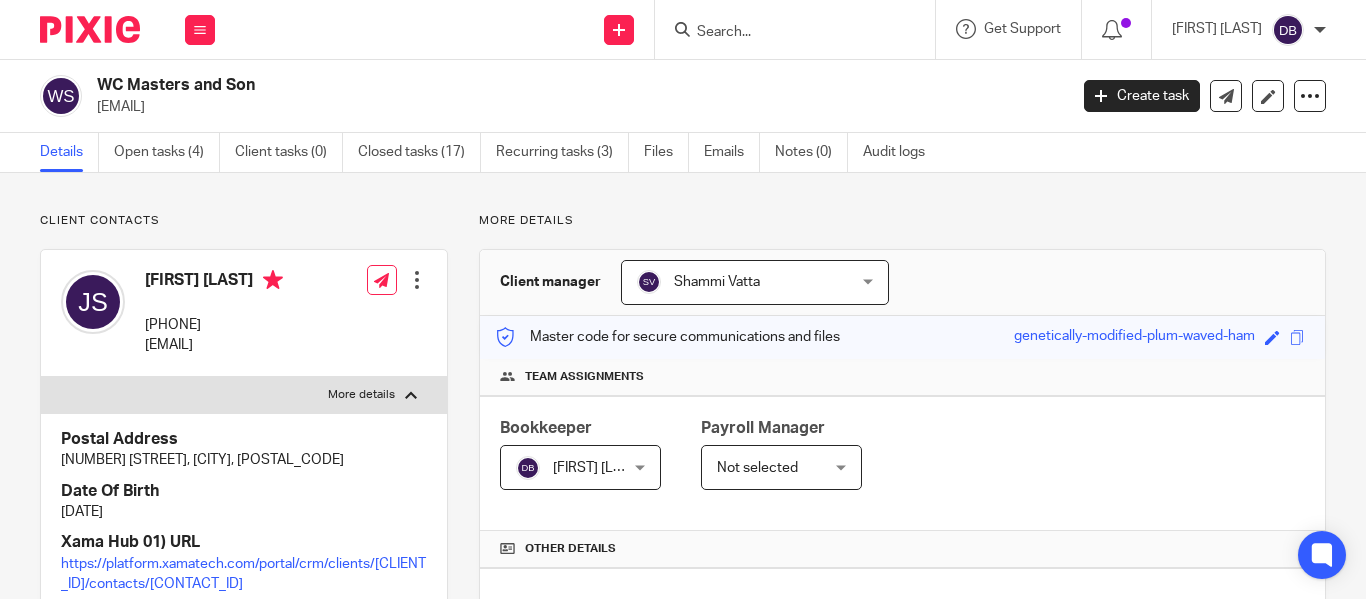 click at bounding box center [801, 29] 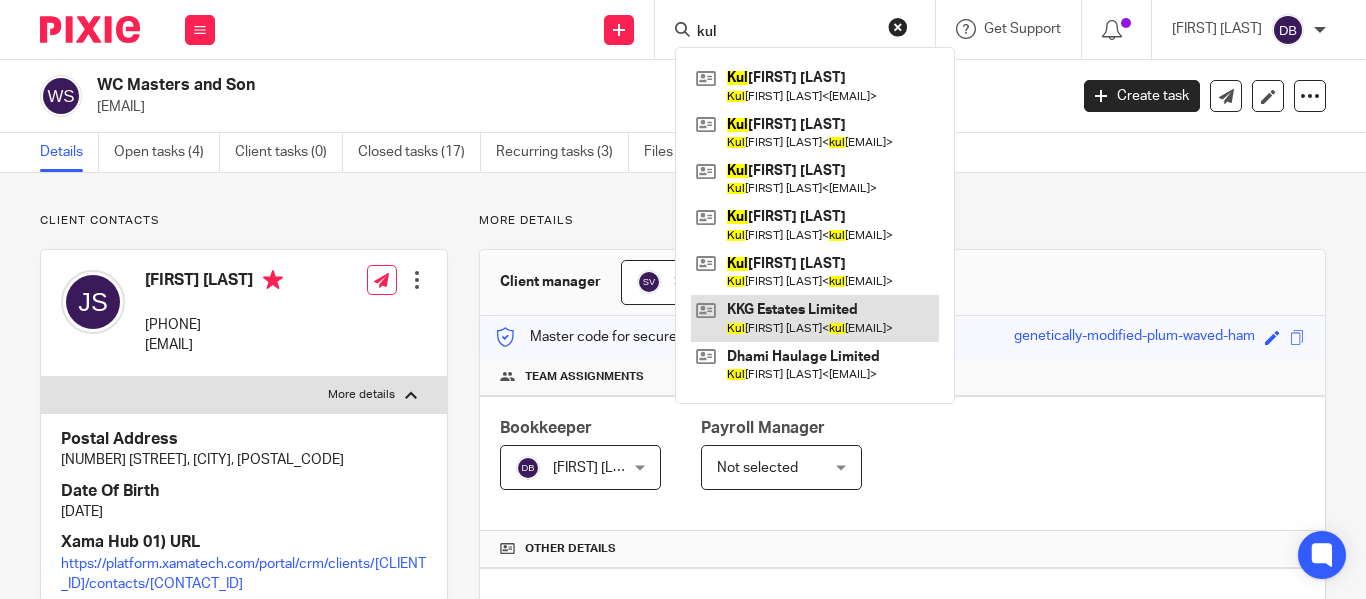 type on "kul" 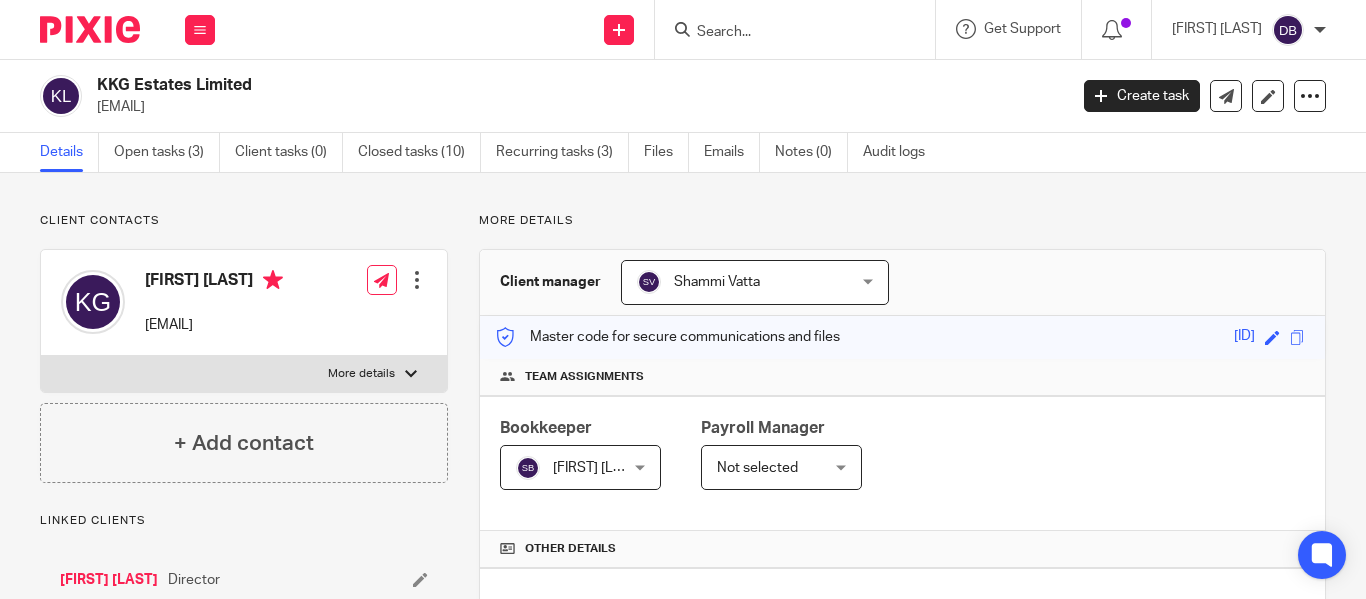 scroll, scrollTop: 0, scrollLeft: 0, axis: both 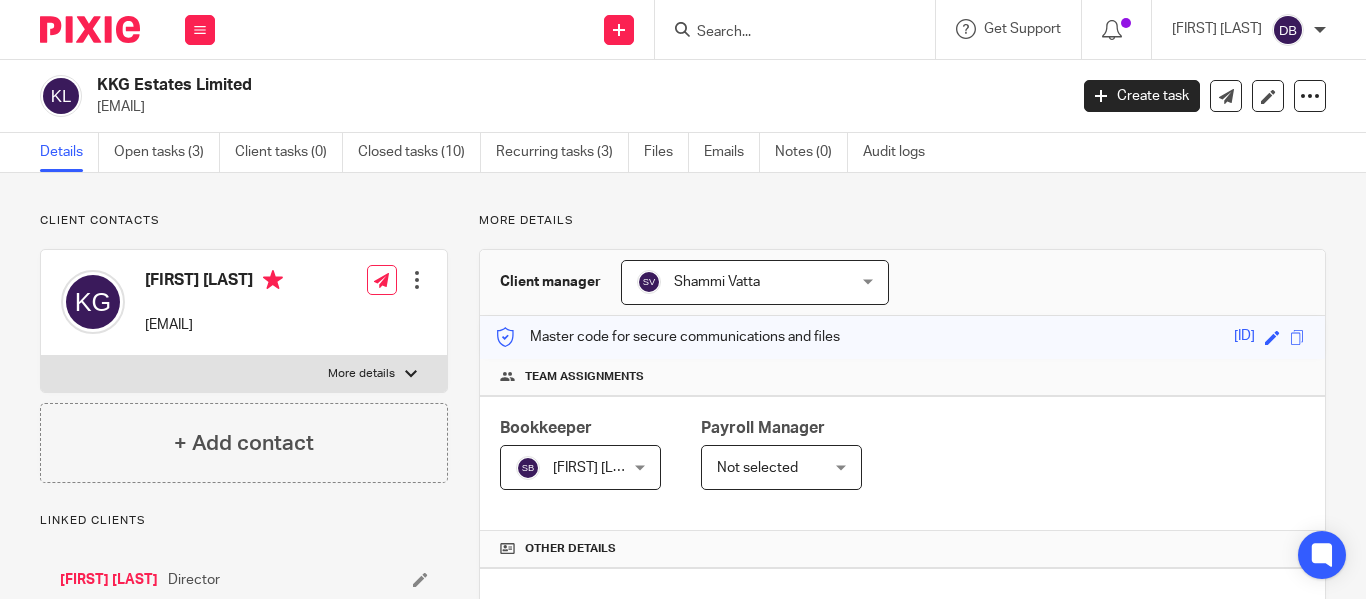 click on "More details" at bounding box center (244, 374) 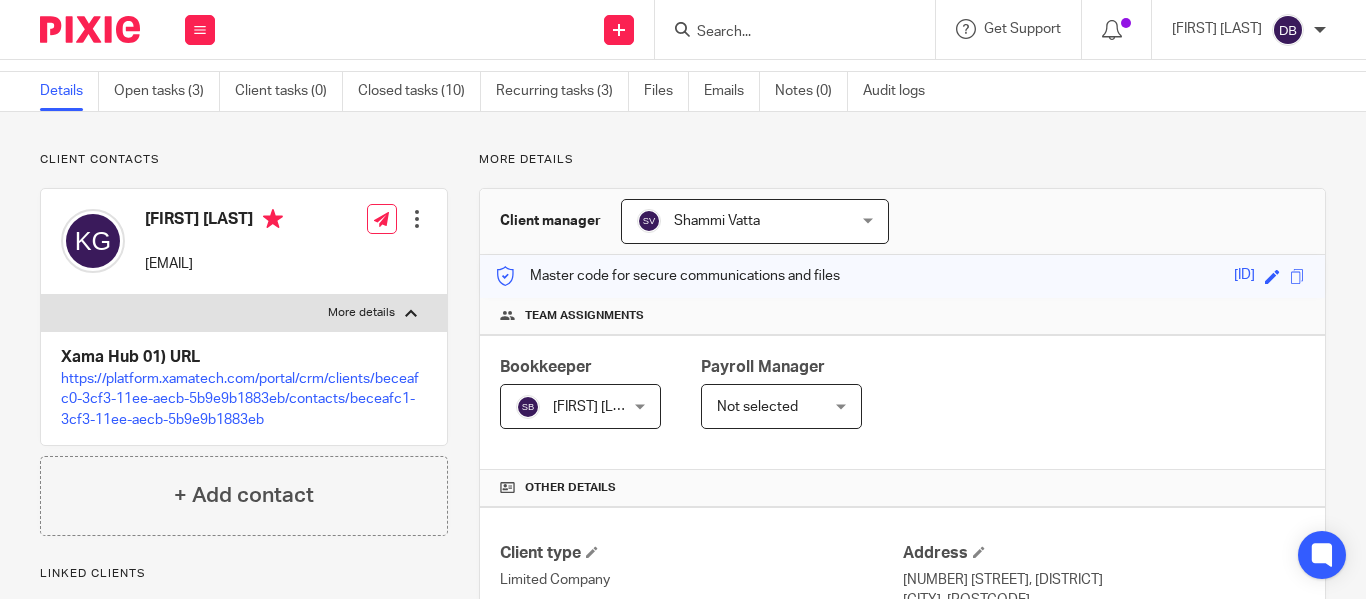 scroll, scrollTop: 0, scrollLeft: 0, axis: both 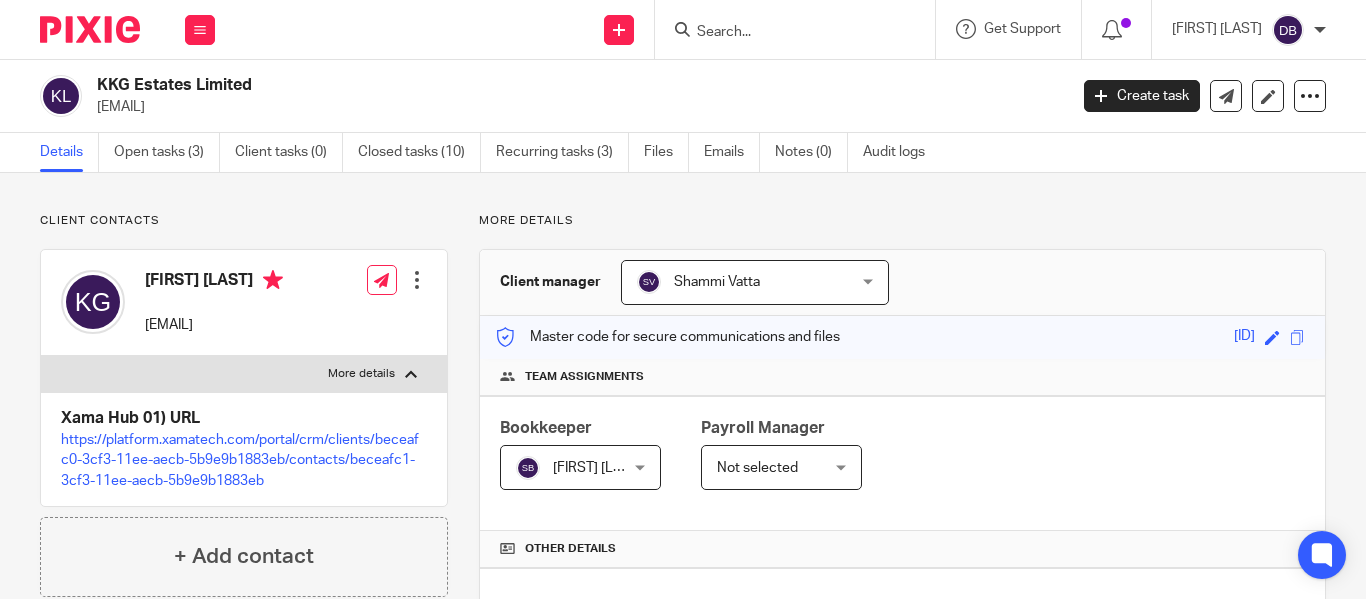 click at bounding box center [785, 33] 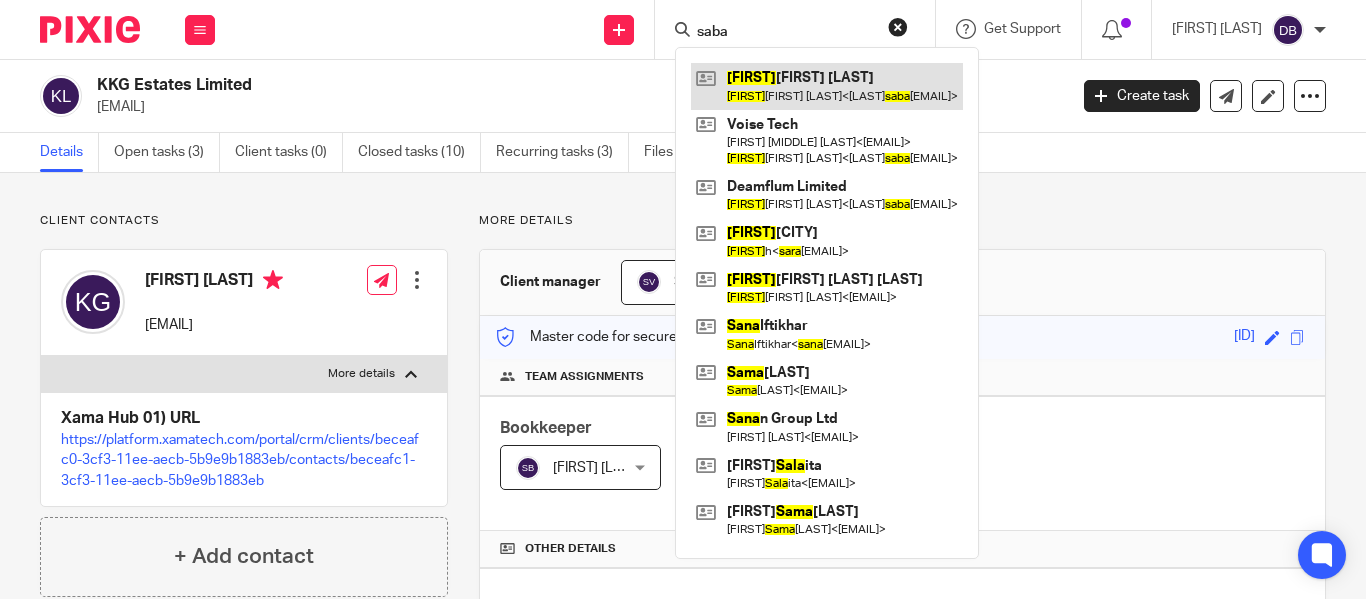 type on "saba" 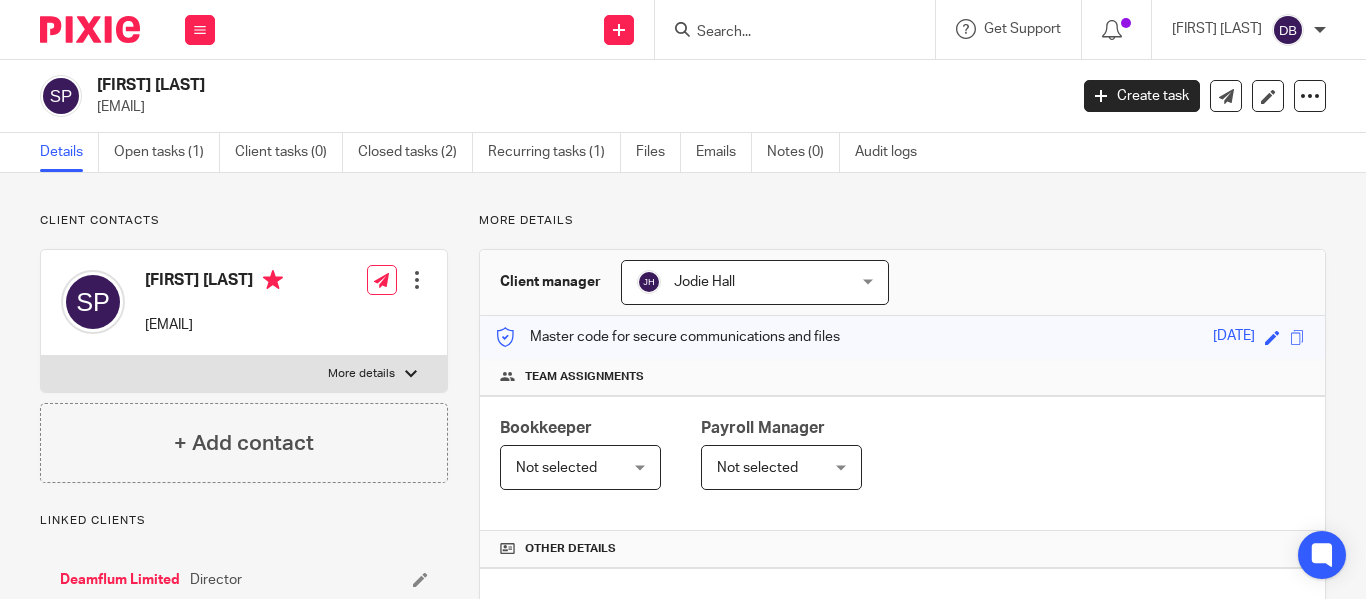 scroll, scrollTop: 0, scrollLeft: 0, axis: both 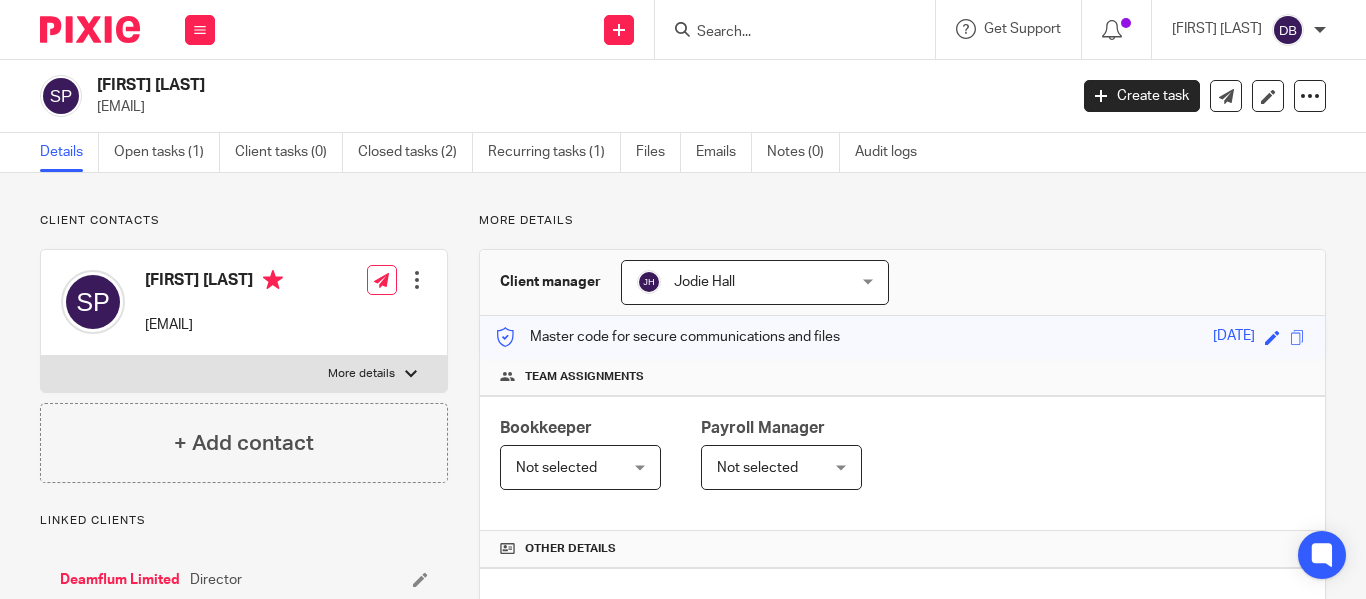 click on "More details" at bounding box center [361, 374] 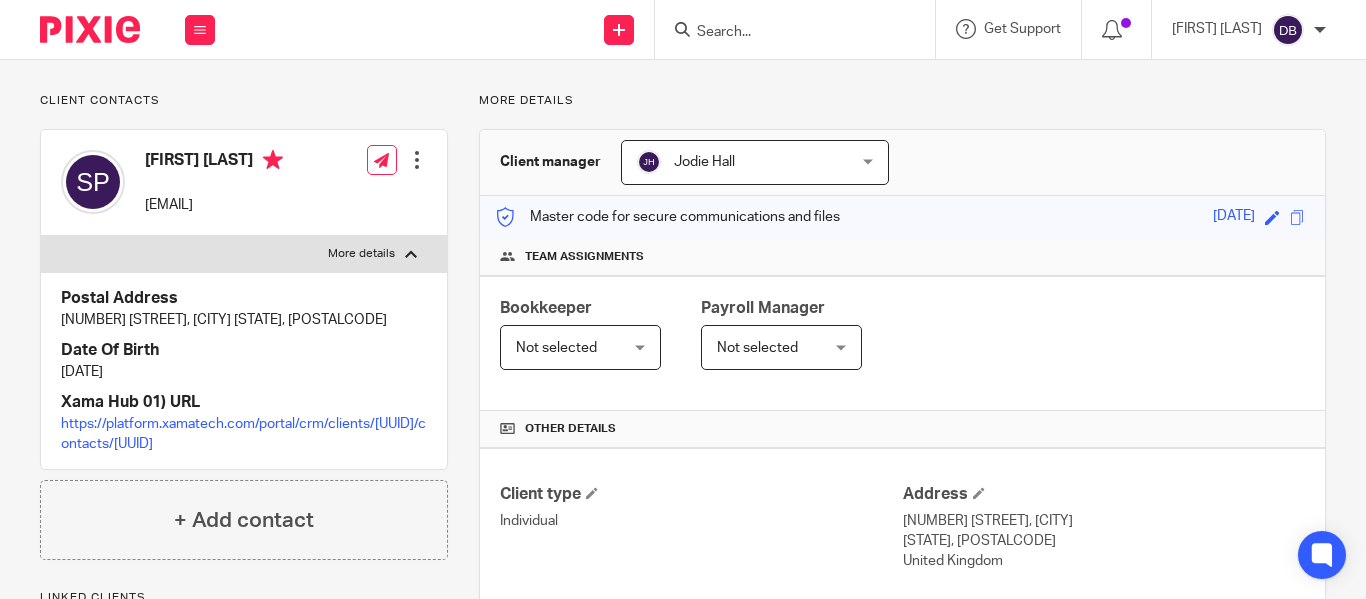 scroll, scrollTop: 0, scrollLeft: 0, axis: both 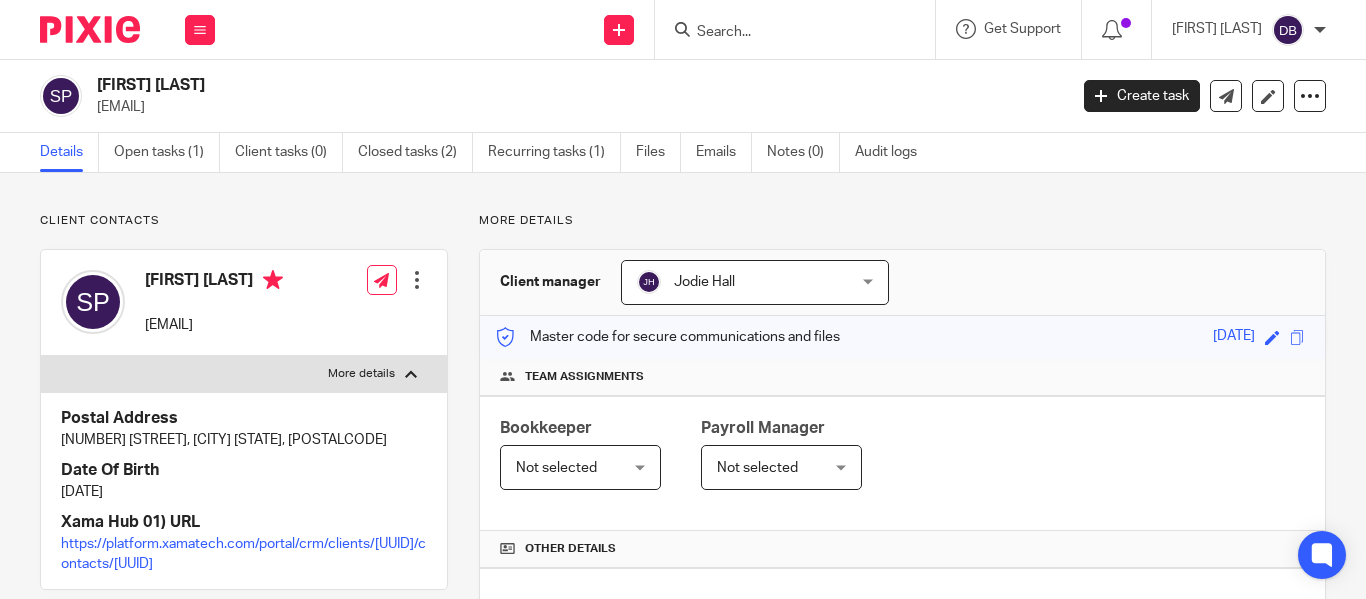 click at bounding box center (785, 33) 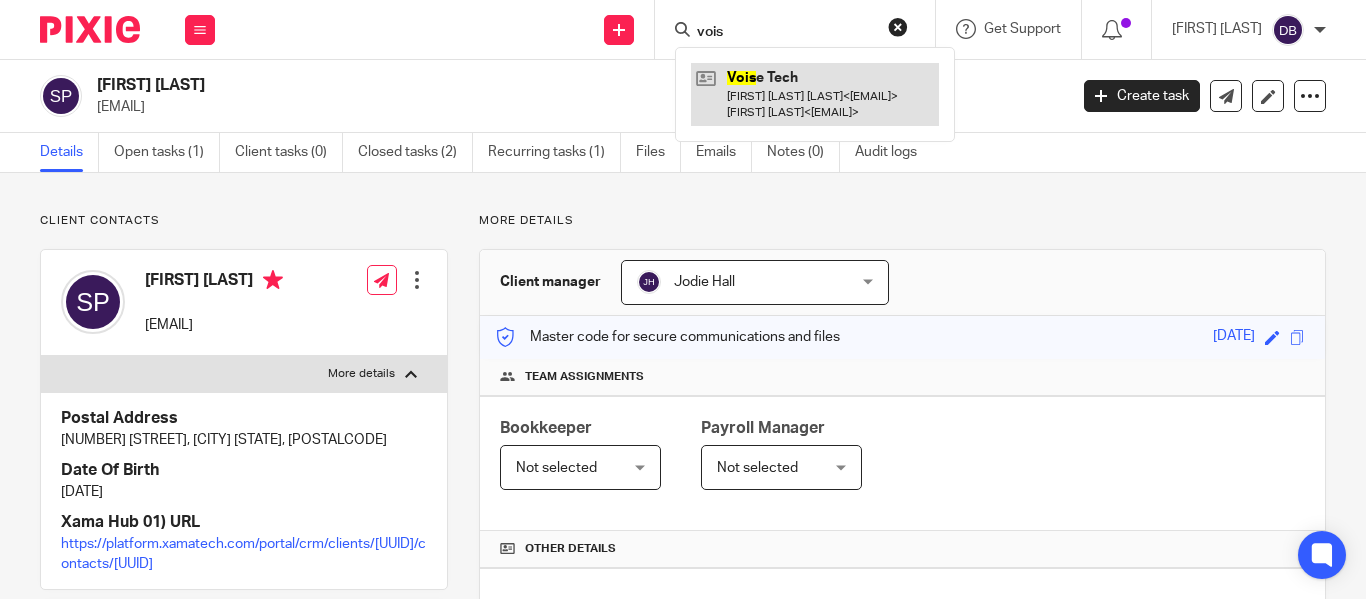 type on "vois" 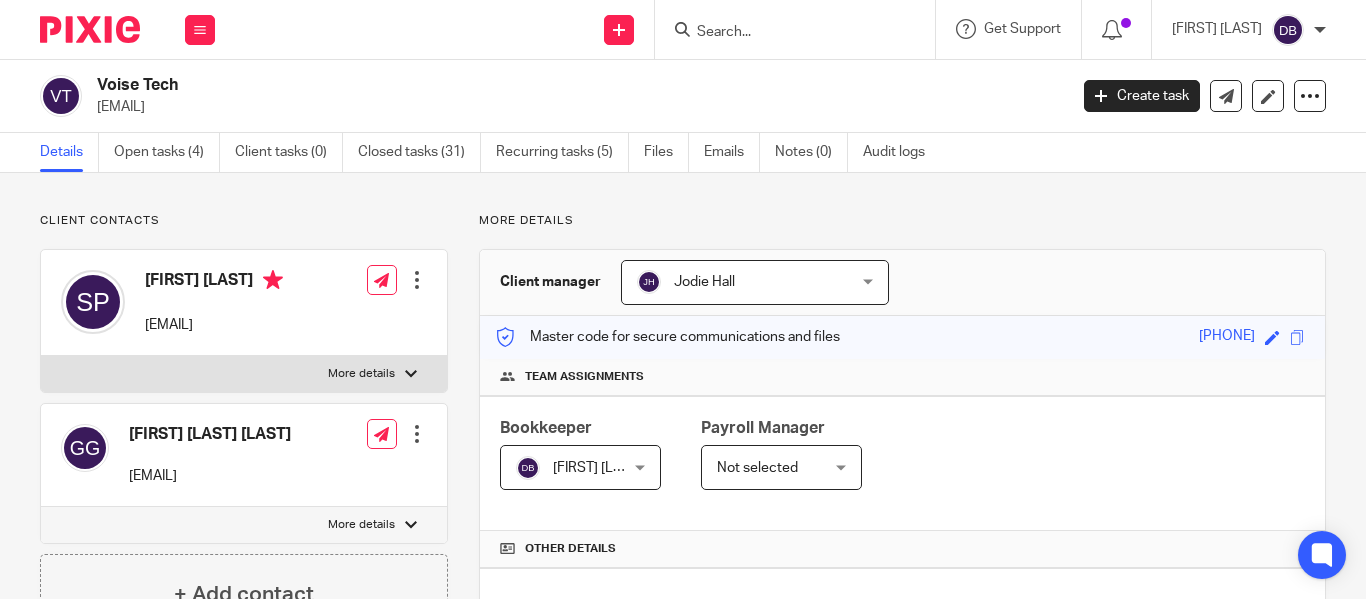 scroll, scrollTop: 0, scrollLeft: 0, axis: both 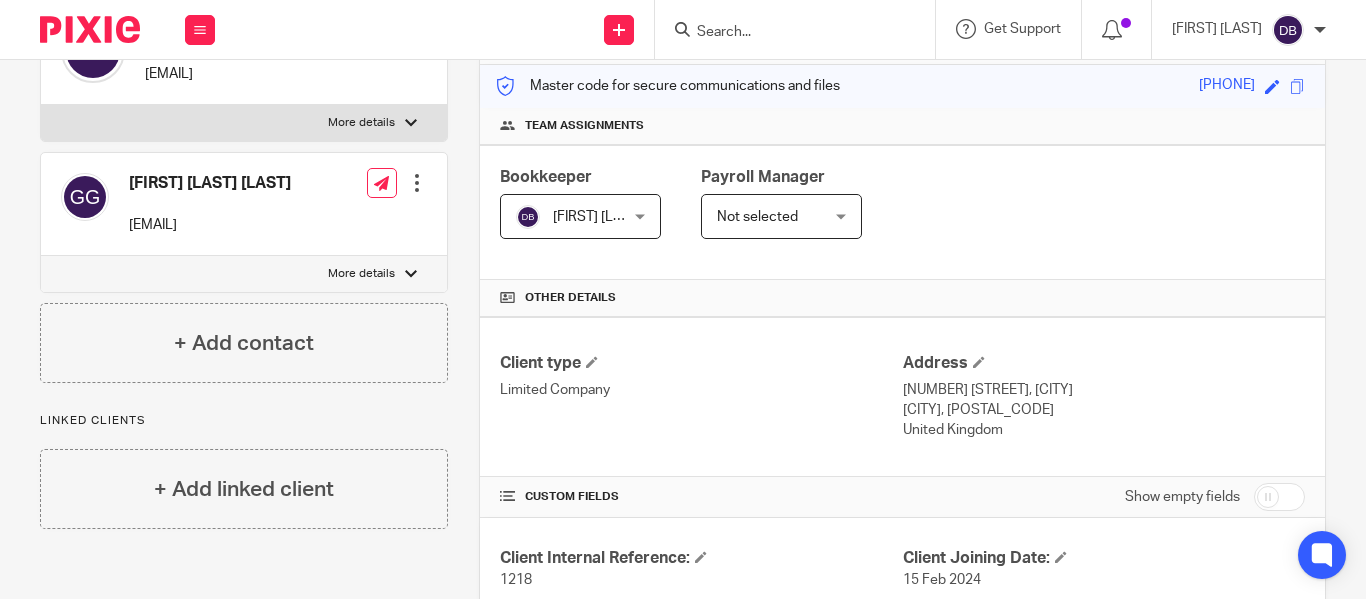 click on "[FIRST] [LAST] [LAST]
[EMAIL]
Edit contact
Create client from contact
Export data
Make primary
CC in auto emails" at bounding box center (244, 204) 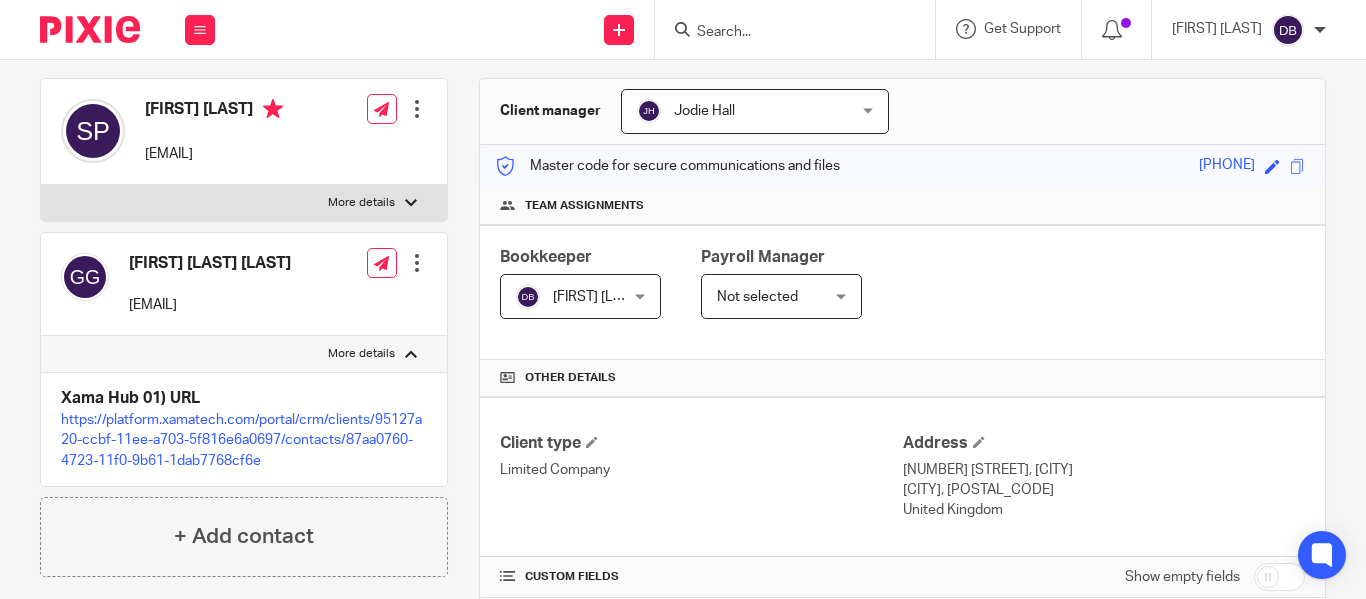 scroll, scrollTop: 170, scrollLeft: 0, axis: vertical 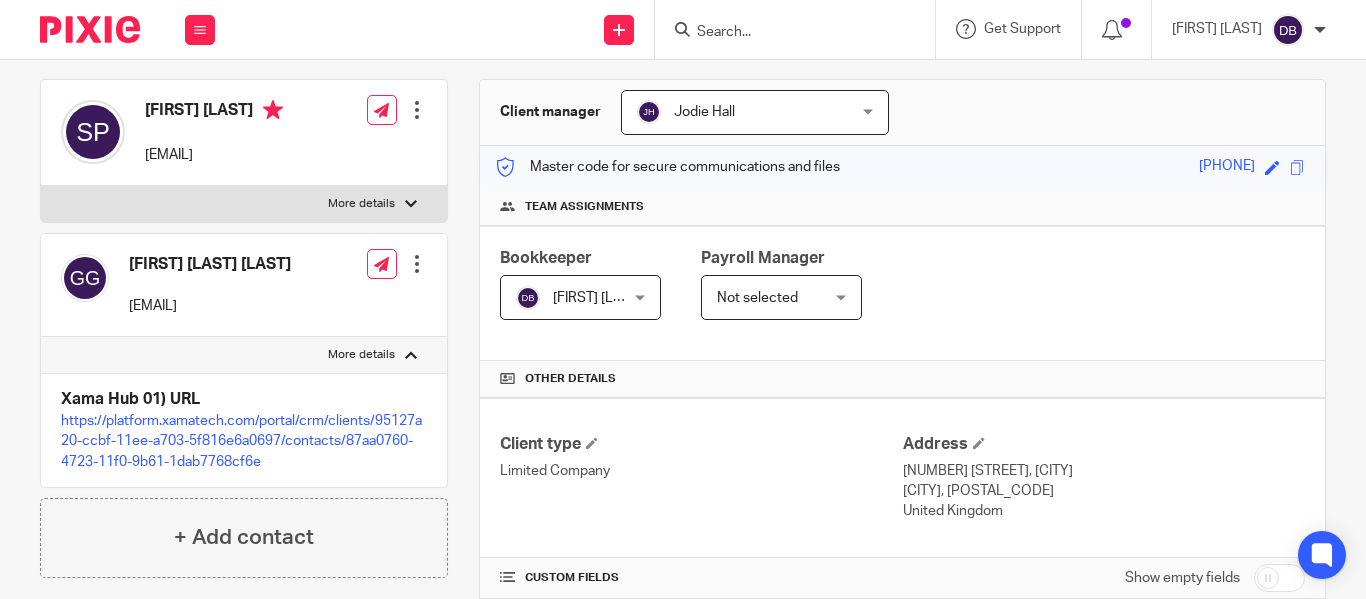click on "More details" at bounding box center [244, 204] 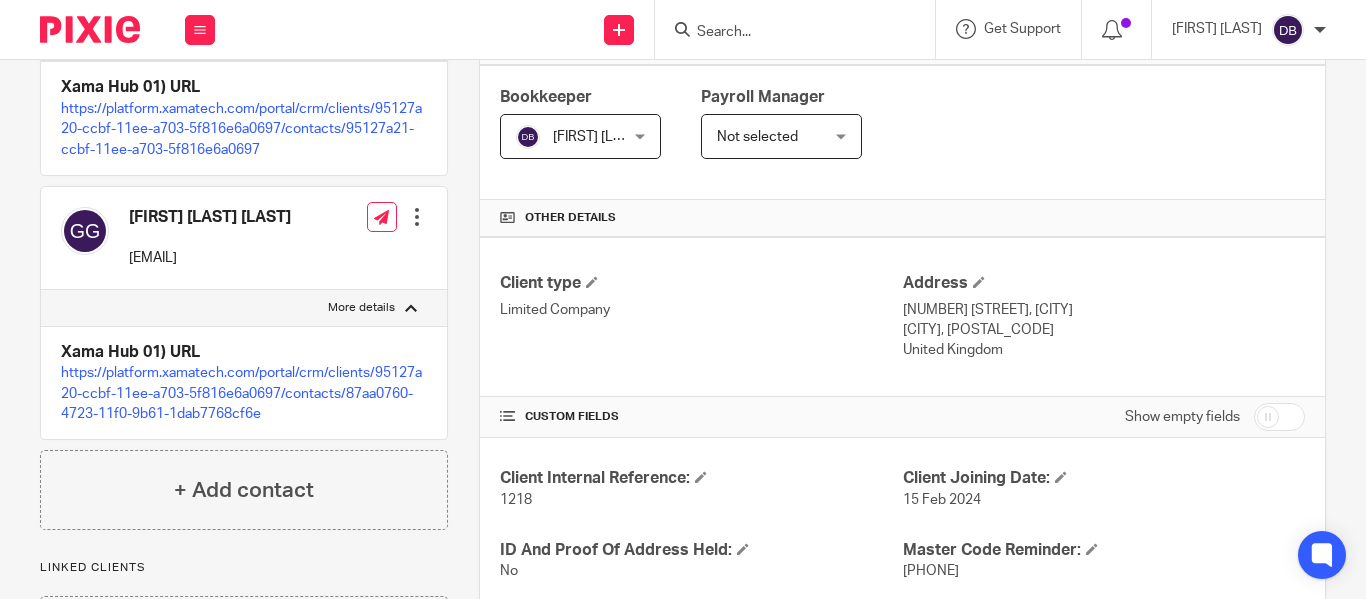 scroll, scrollTop: 0, scrollLeft: 0, axis: both 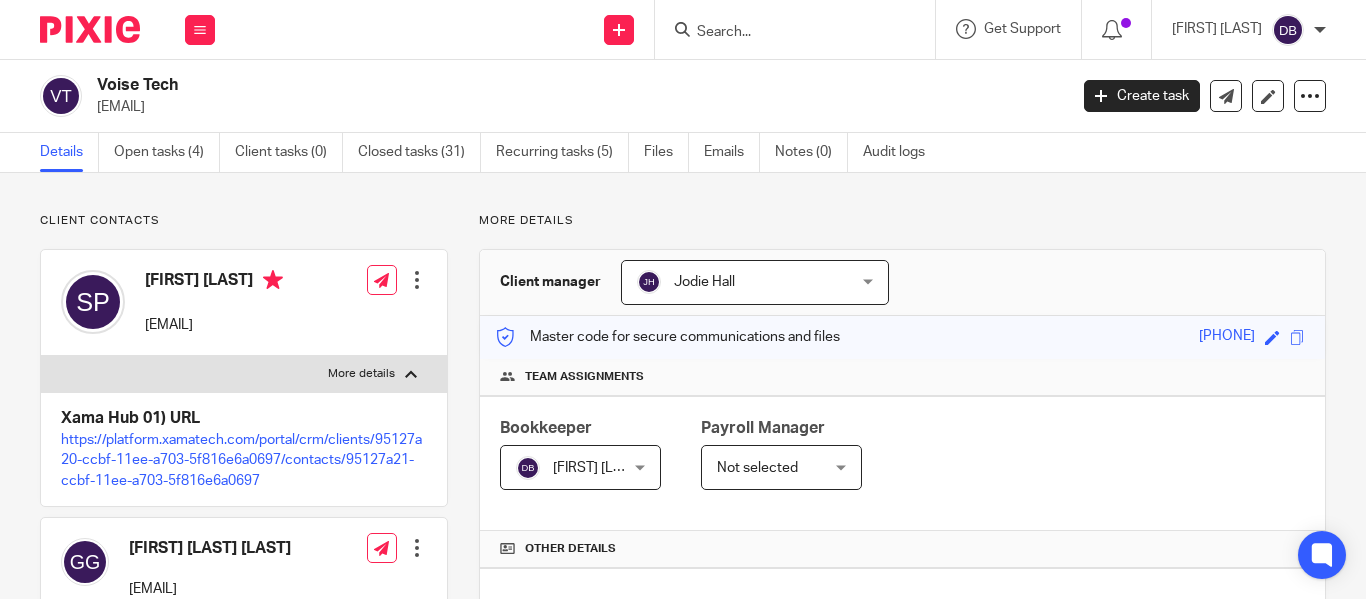 click at bounding box center [795, 29] 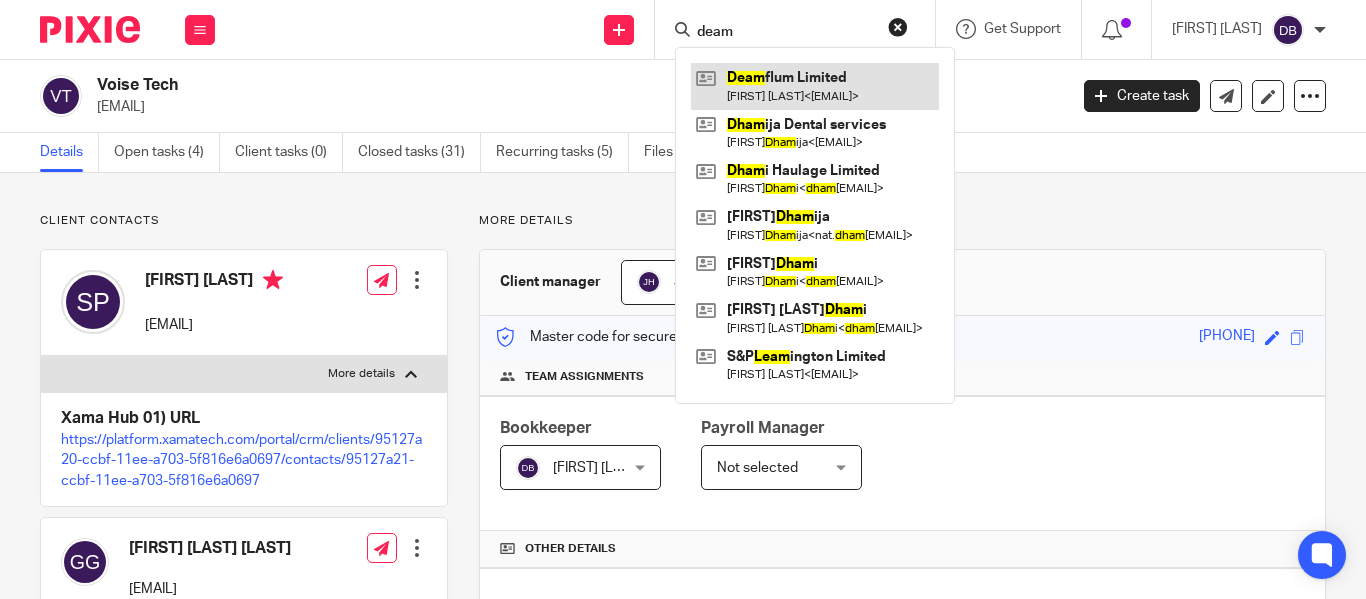 type on "deam" 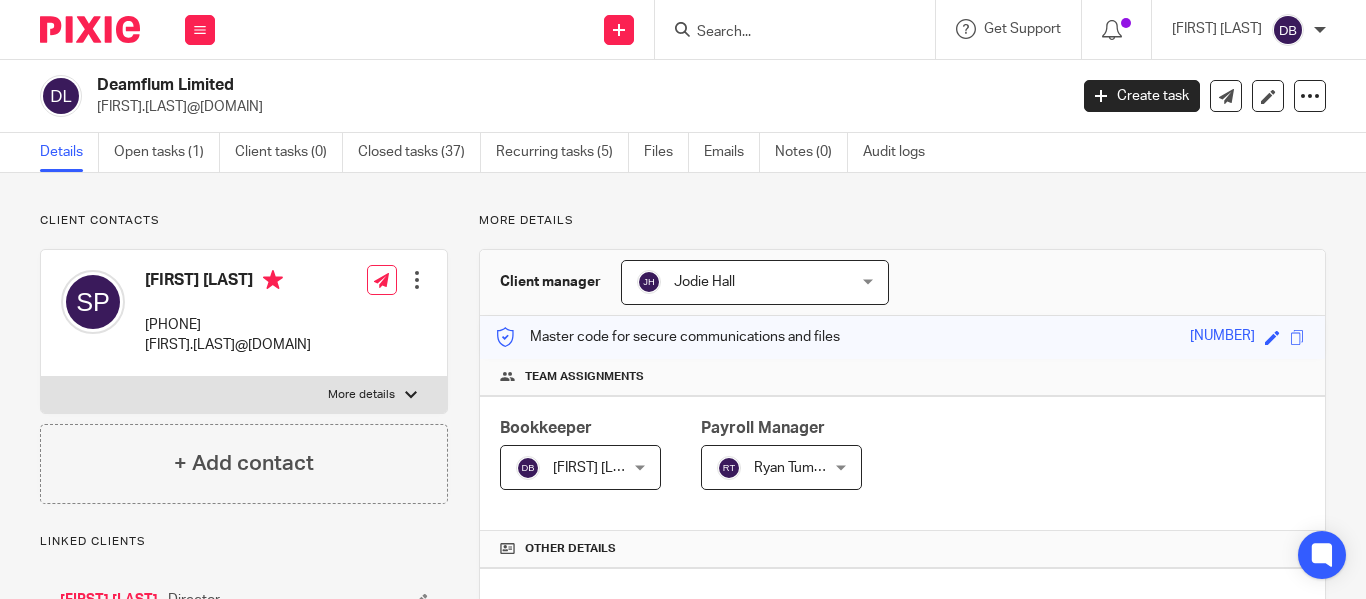 scroll, scrollTop: 0, scrollLeft: 0, axis: both 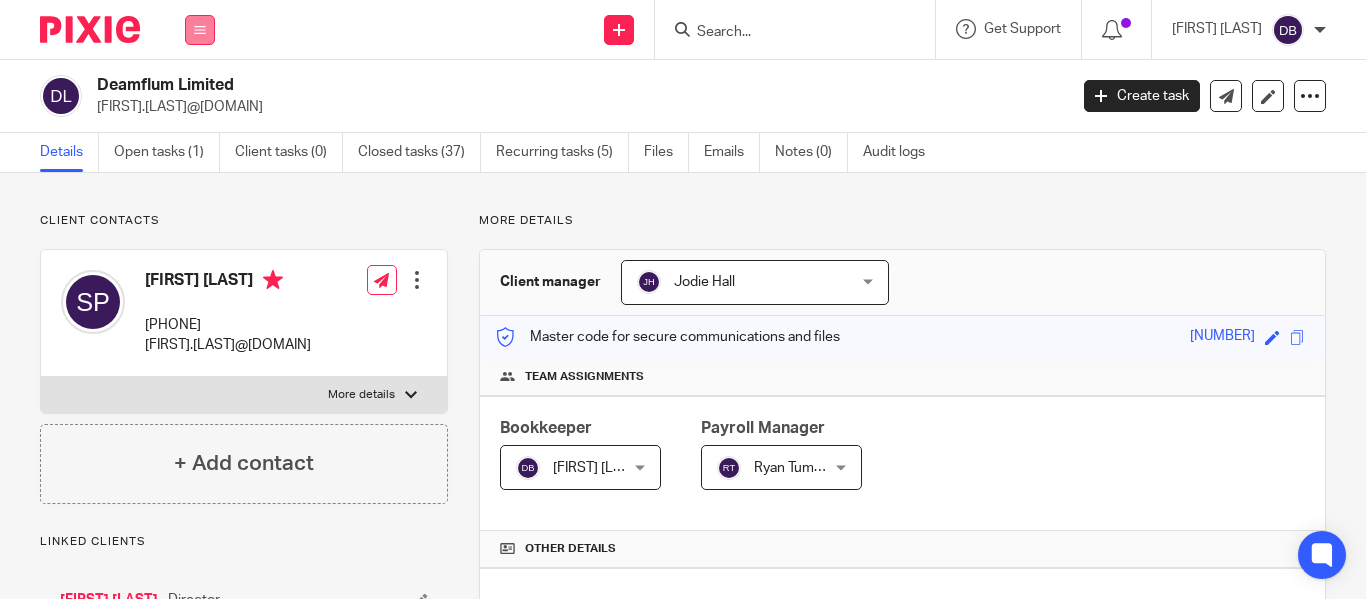 click at bounding box center (200, 30) 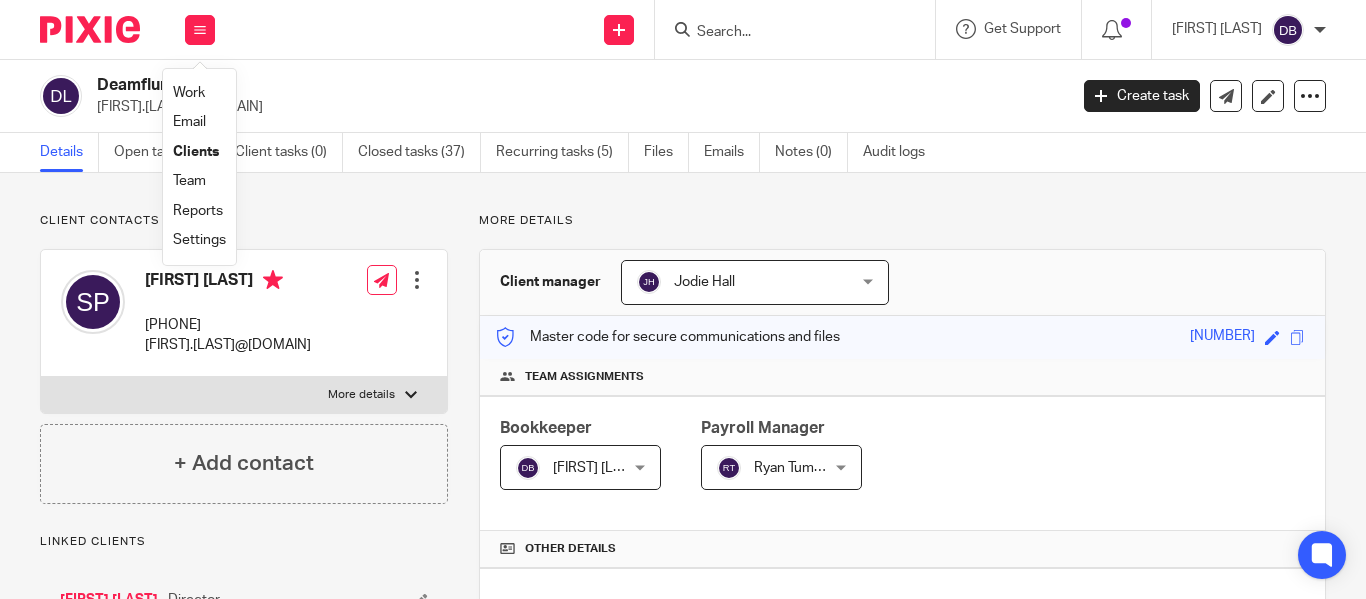 click on "Work" at bounding box center (189, 93) 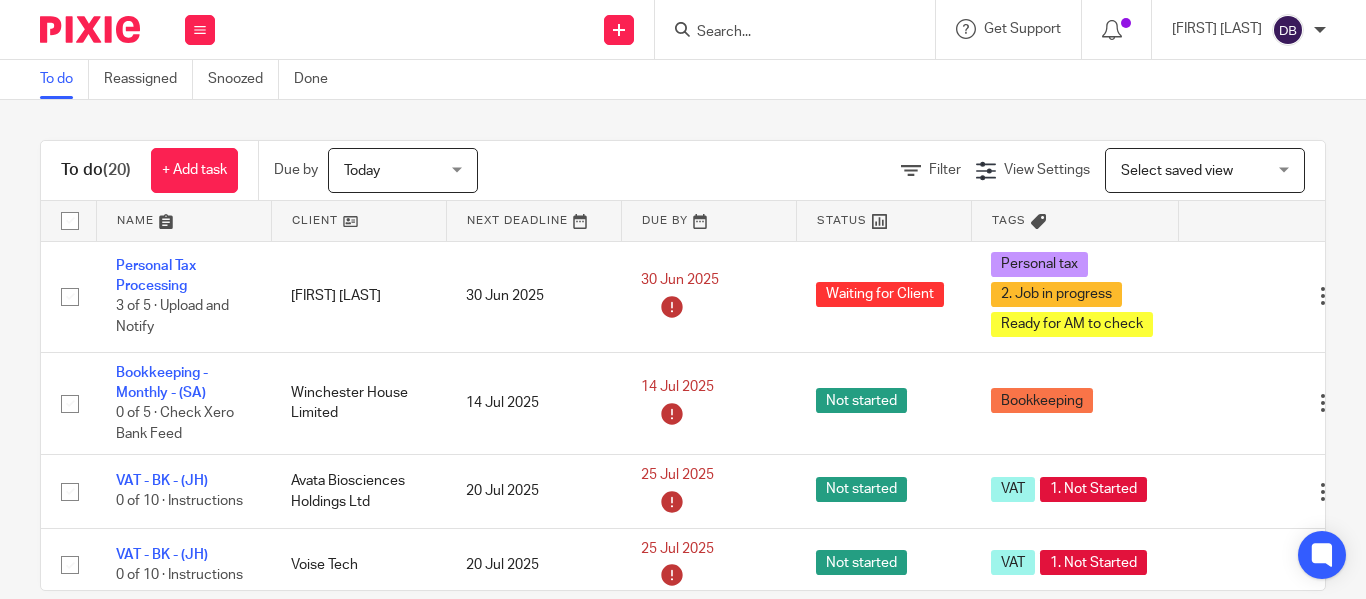 scroll, scrollTop: 0, scrollLeft: 0, axis: both 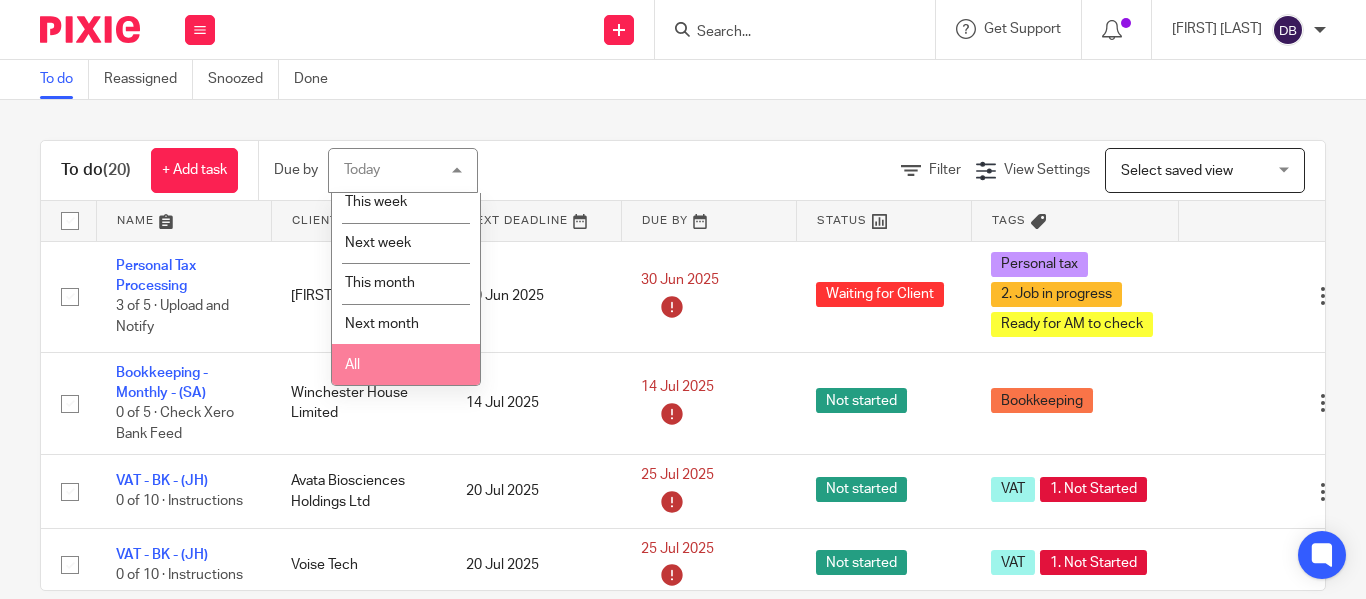 click on "All" 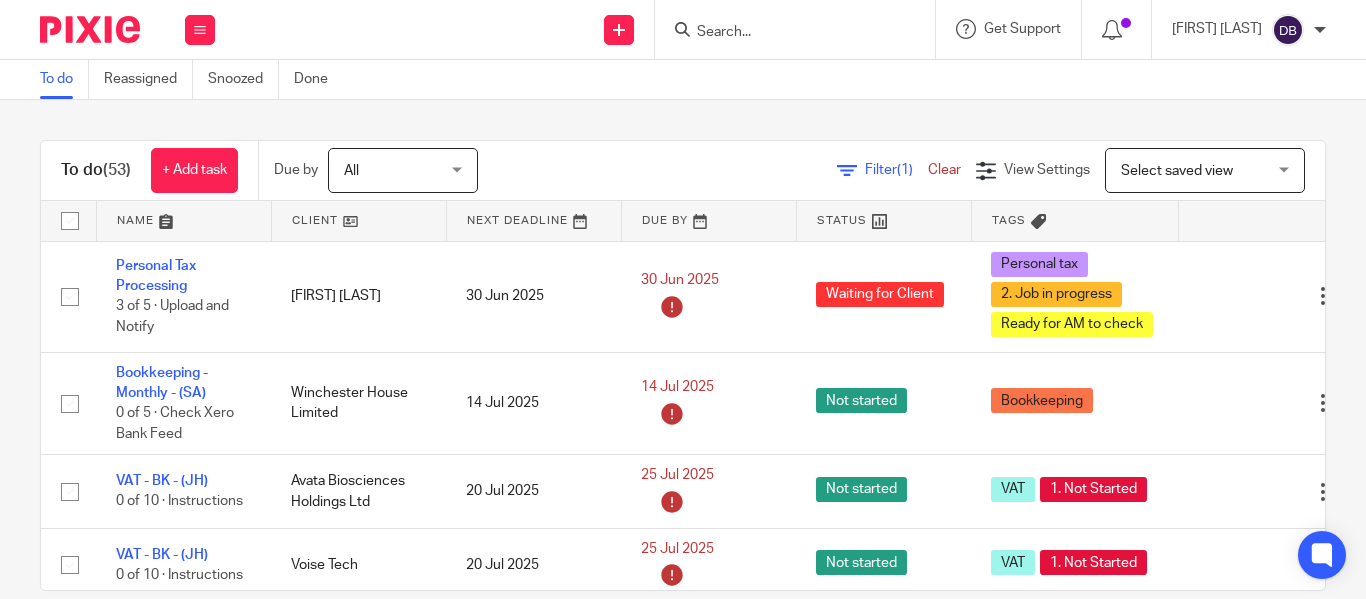 scroll, scrollTop: 0, scrollLeft: 0, axis: both 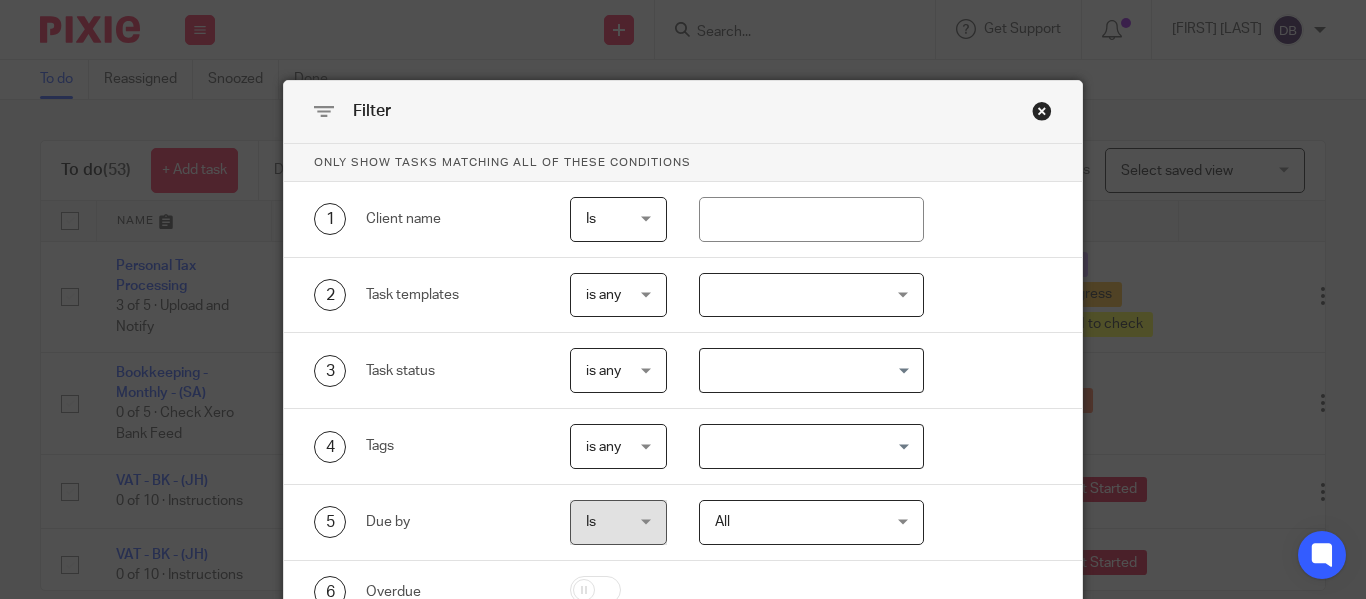 click at bounding box center (1042, 111) 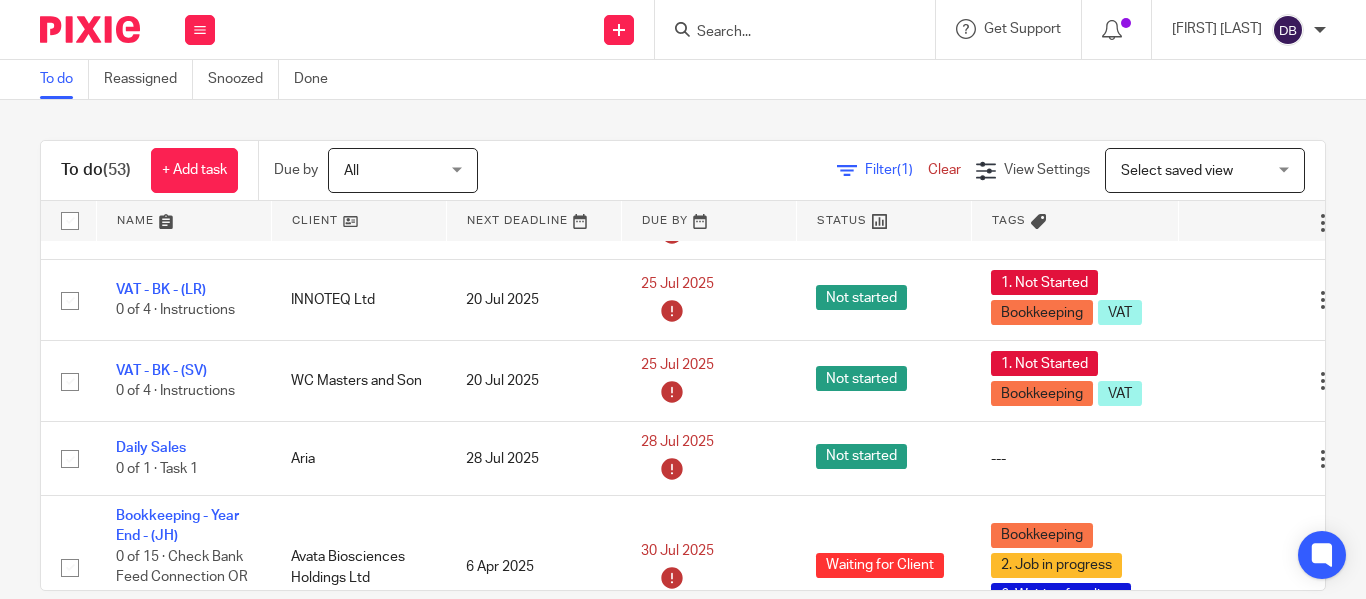scroll, scrollTop: 346, scrollLeft: 0, axis: vertical 